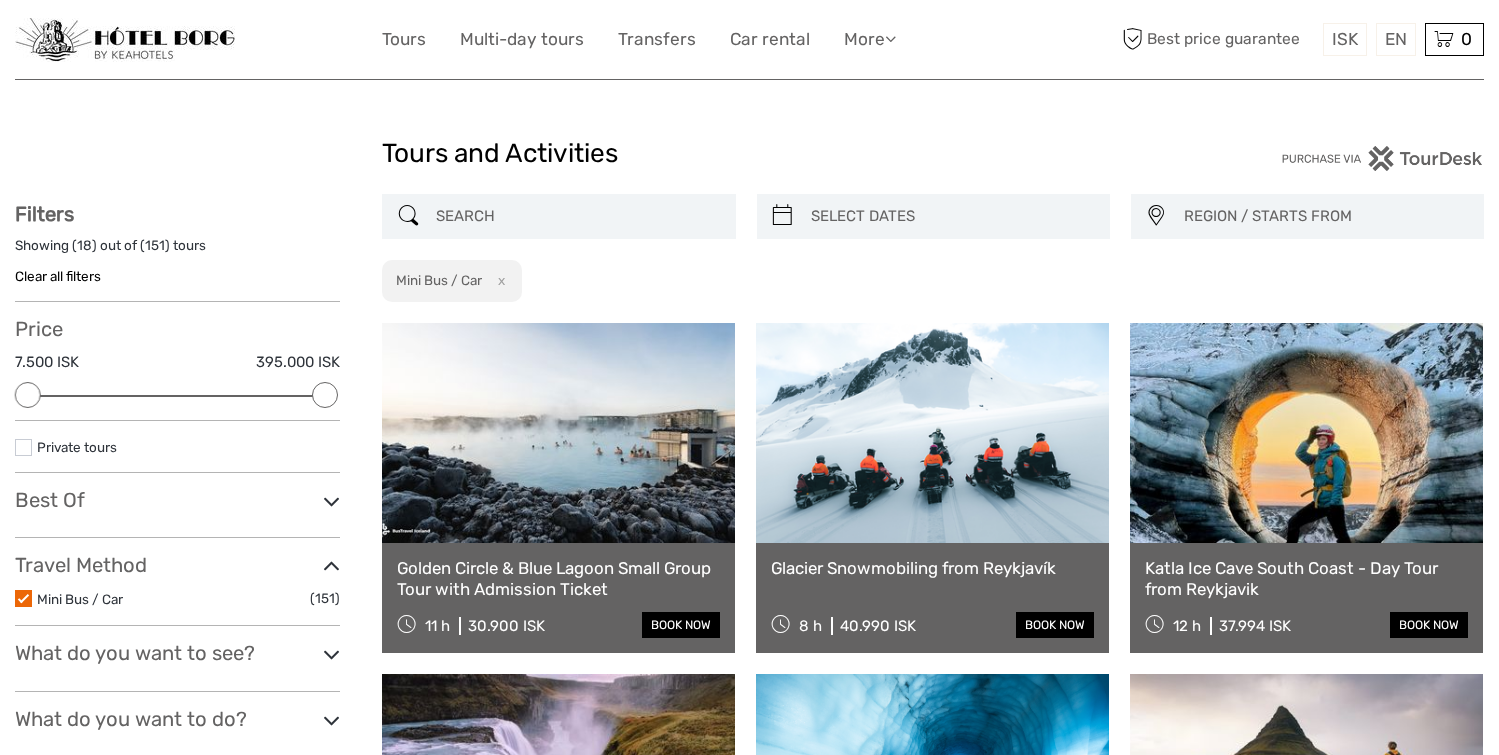 select 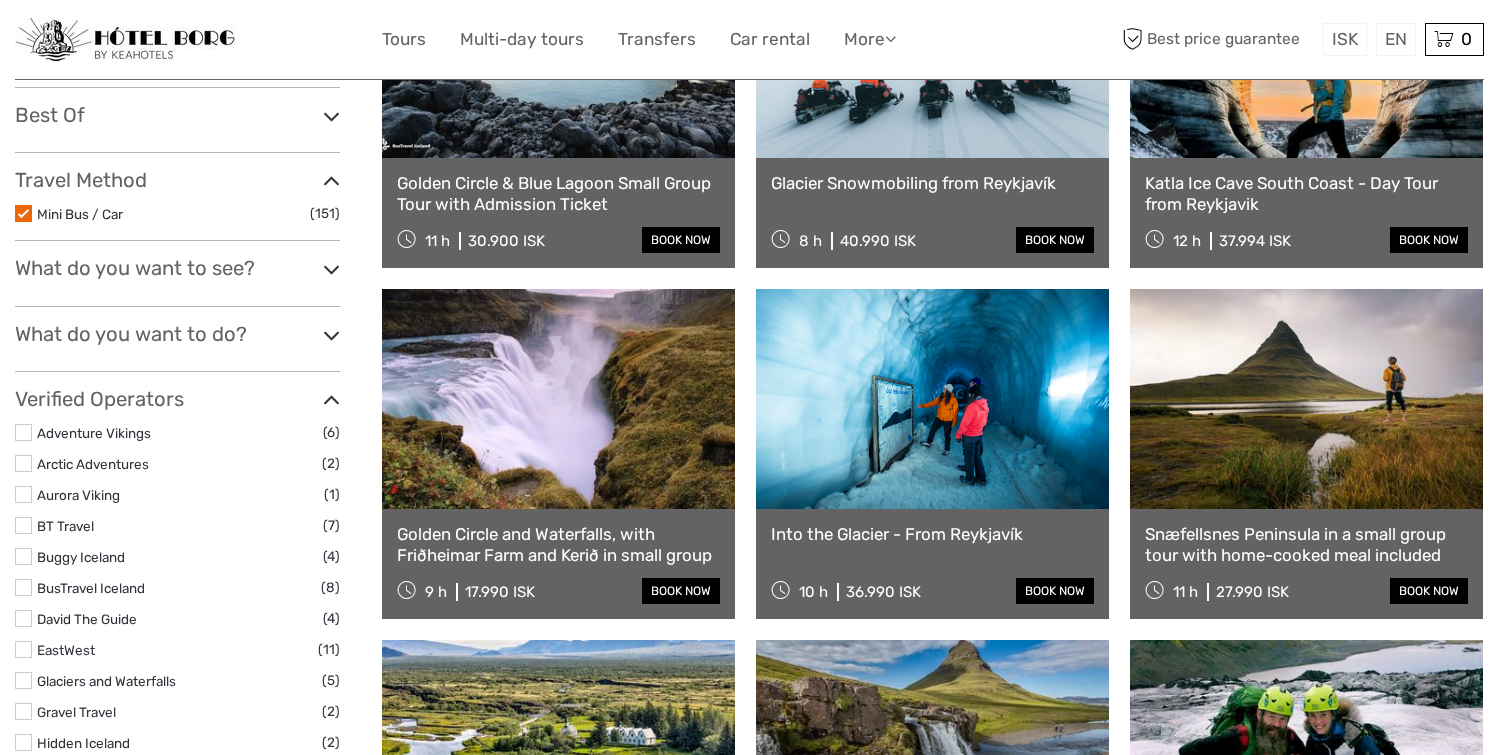 scroll, scrollTop: 376, scrollLeft: 0, axis: vertical 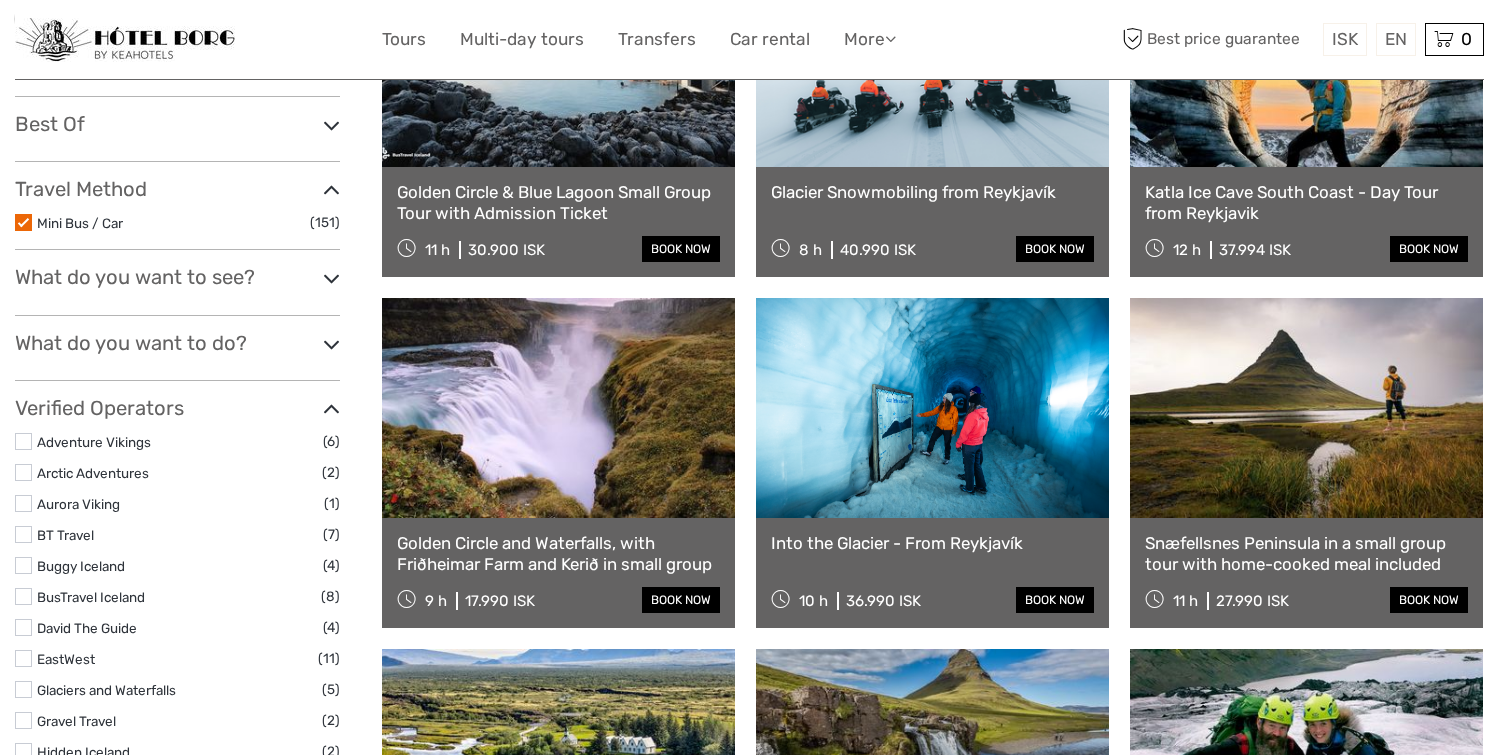 click on "What do you want to see?
Glaciers
(13)
Golden Circle
(33)
Hekla
(1)
Highlands
(2)
Jökulsárlón/Glacier Lagoon
(3)
Landmannalaugar
(3)
Reykjanes
(9)
Reykjavík [CITY]
(12)" at bounding box center [177, 290] 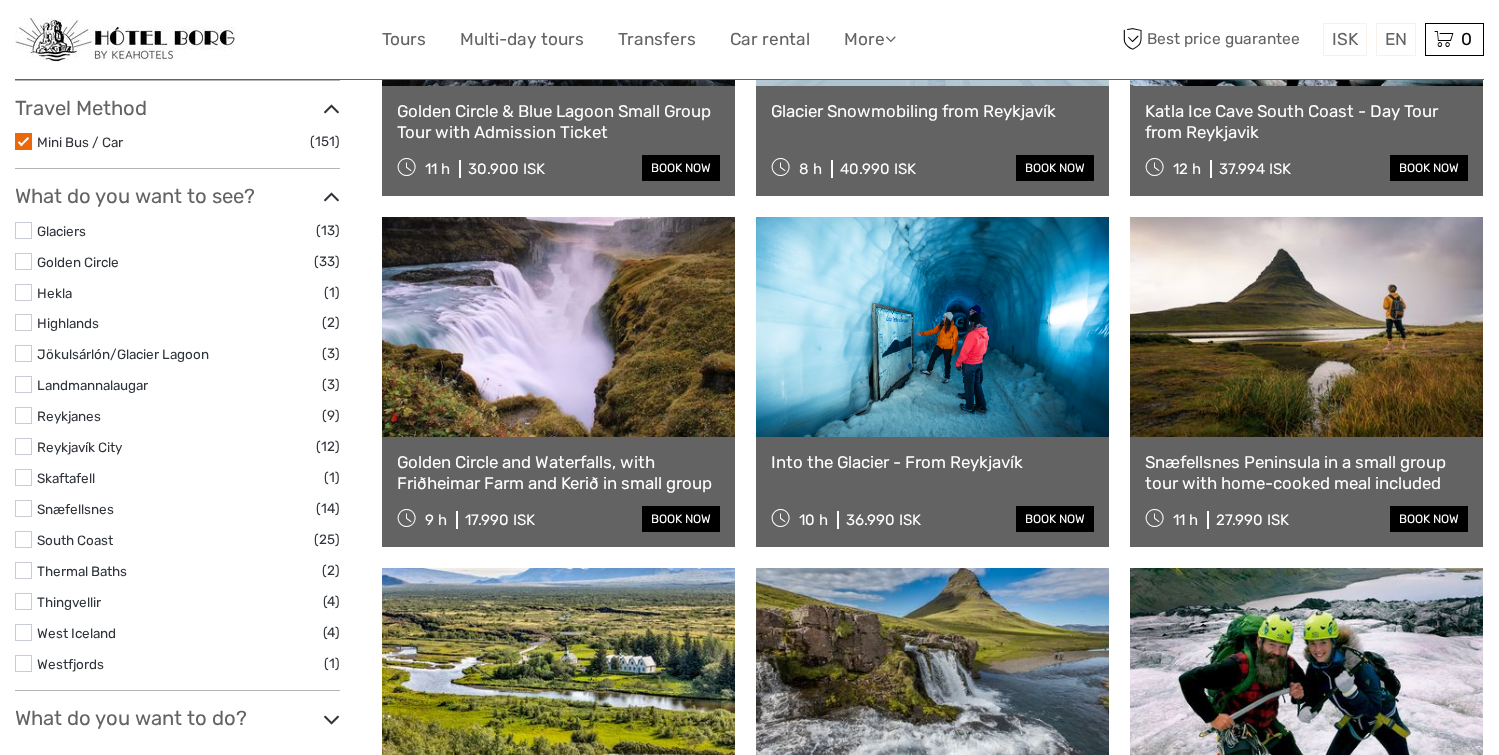 scroll, scrollTop: 460, scrollLeft: 0, axis: vertical 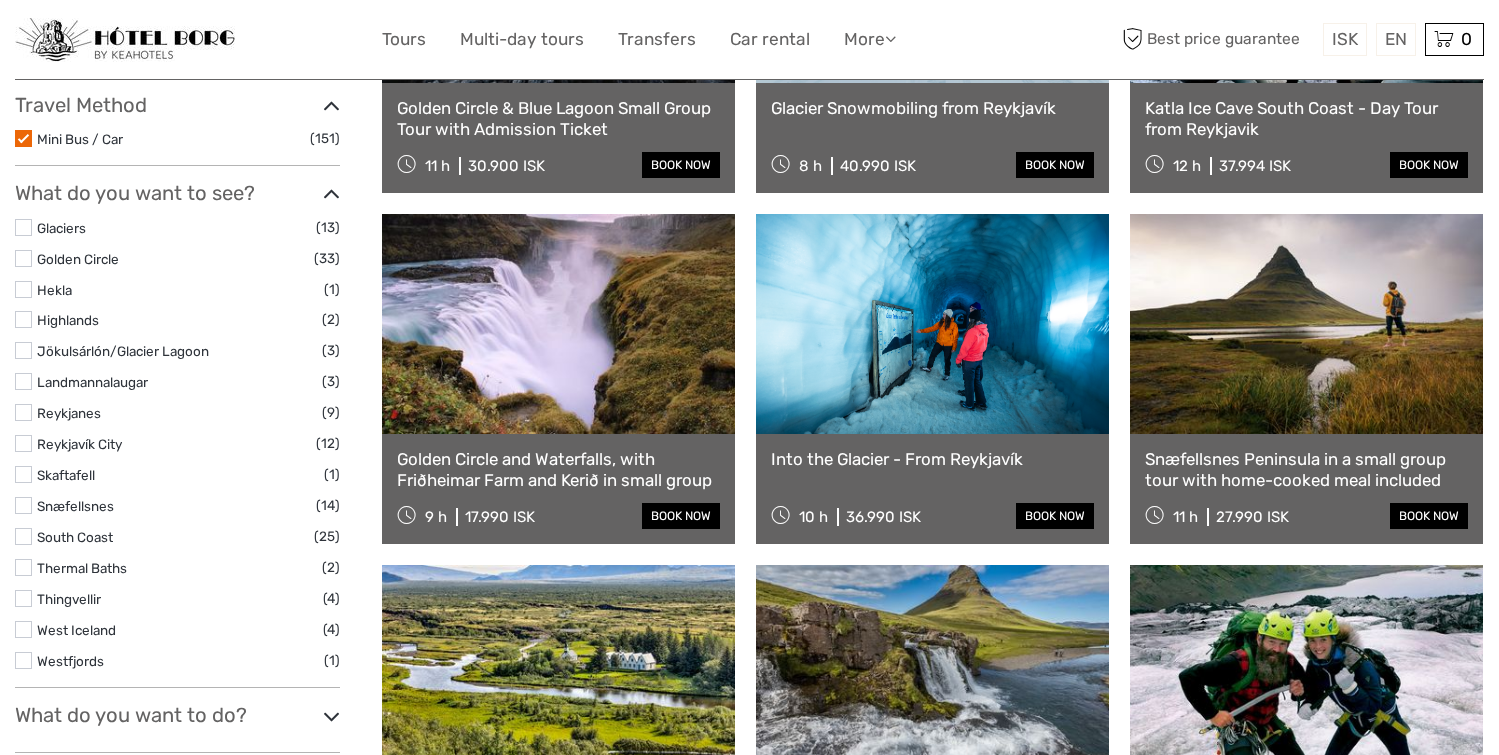 click at bounding box center [23, 567] 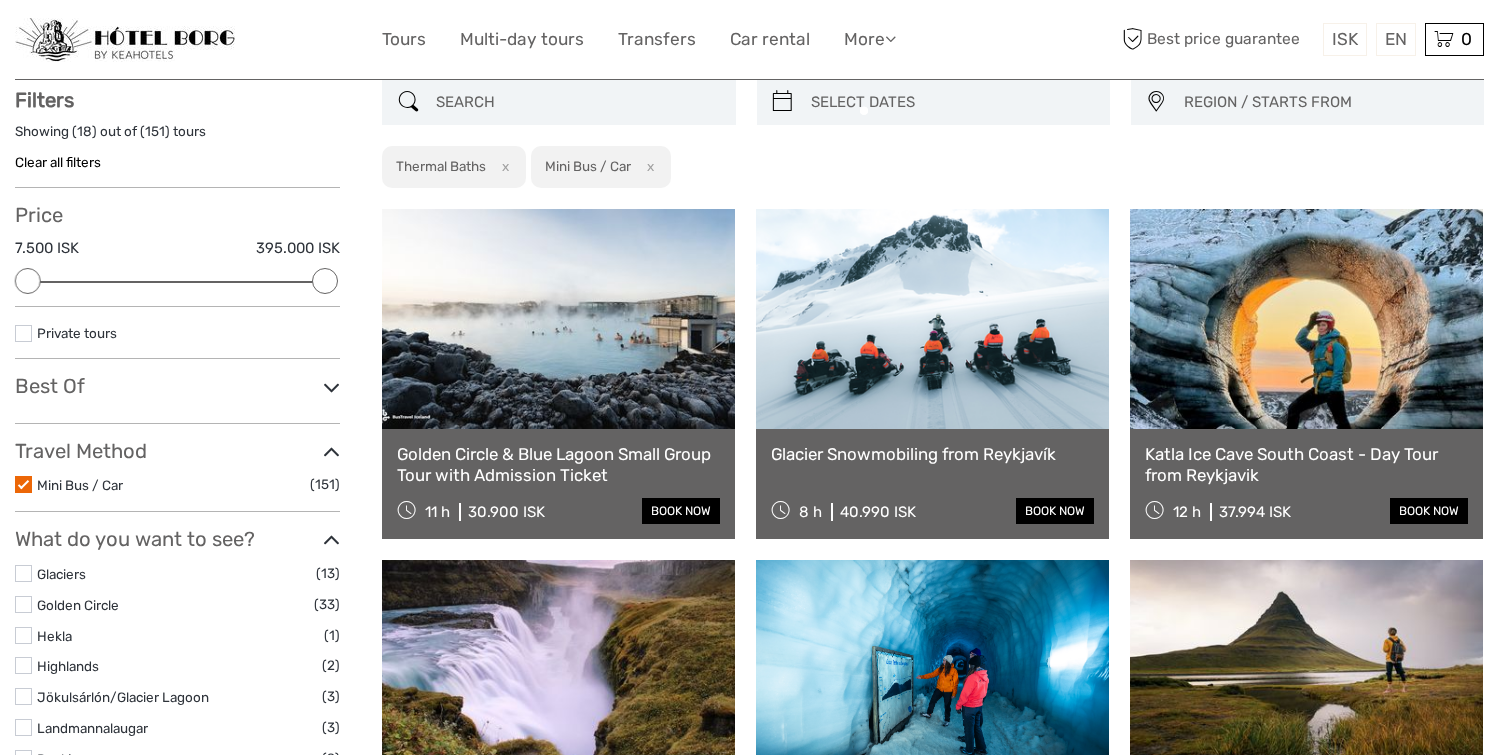 scroll, scrollTop: 113, scrollLeft: 0, axis: vertical 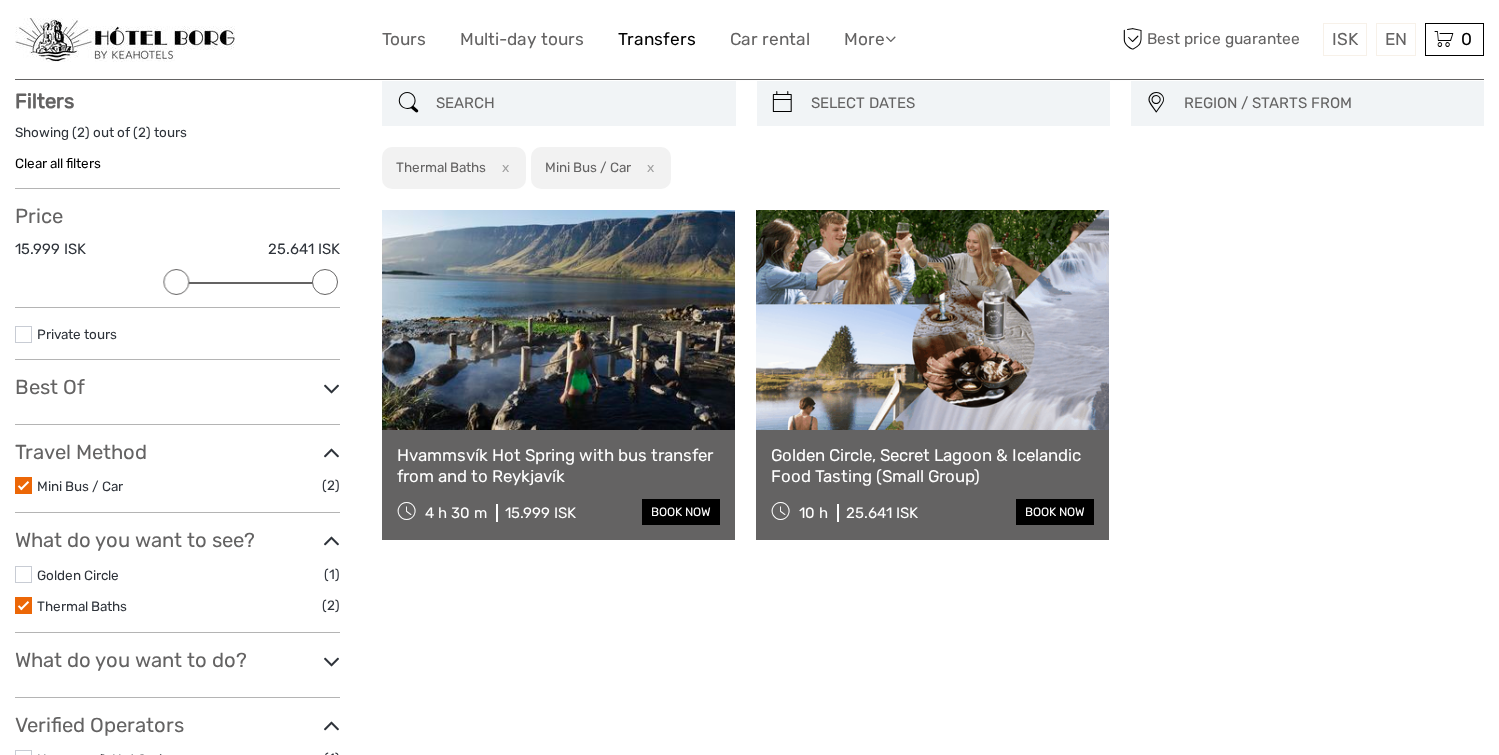 click on "Transfers" at bounding box center [657, 39] 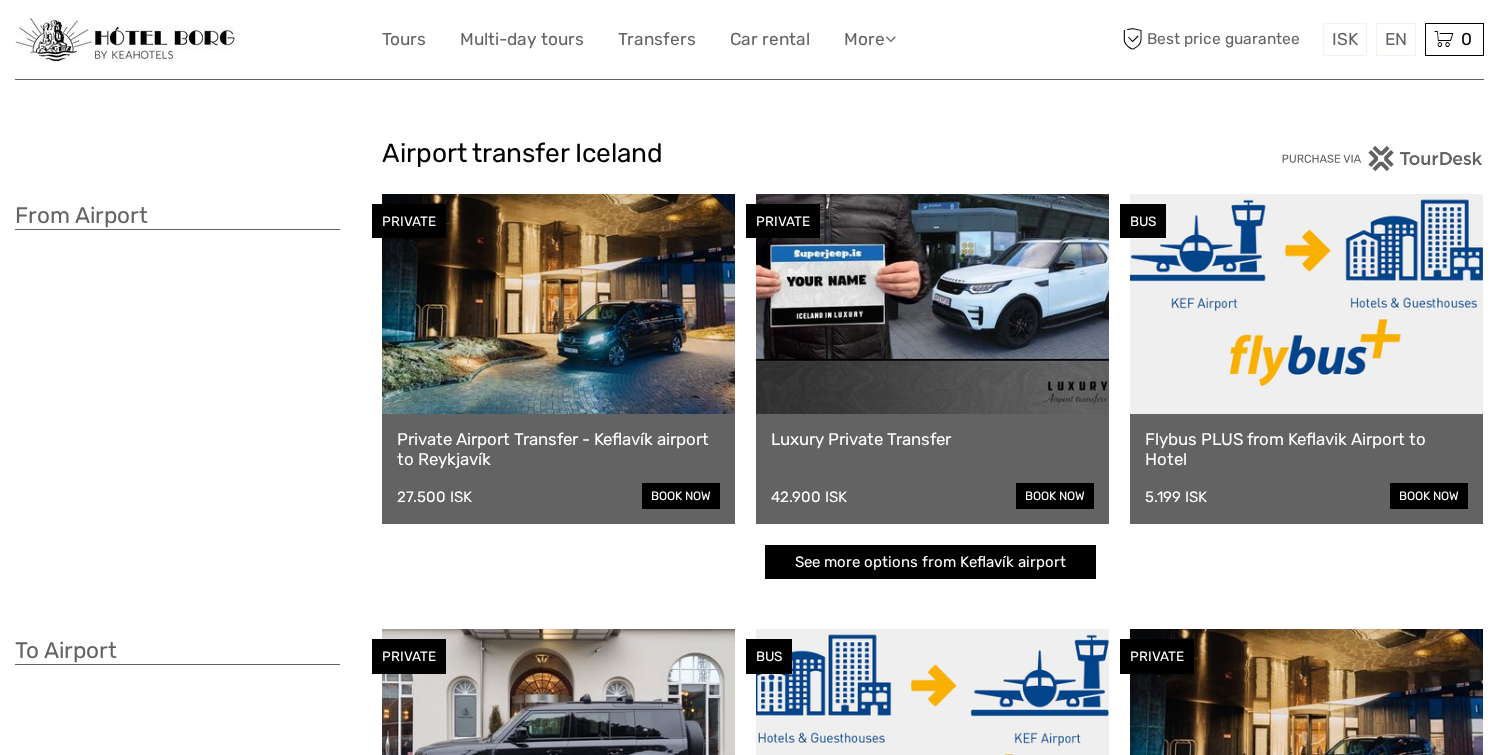 scroll, scrollTop: 0, scrollLeft: 0, axis: both 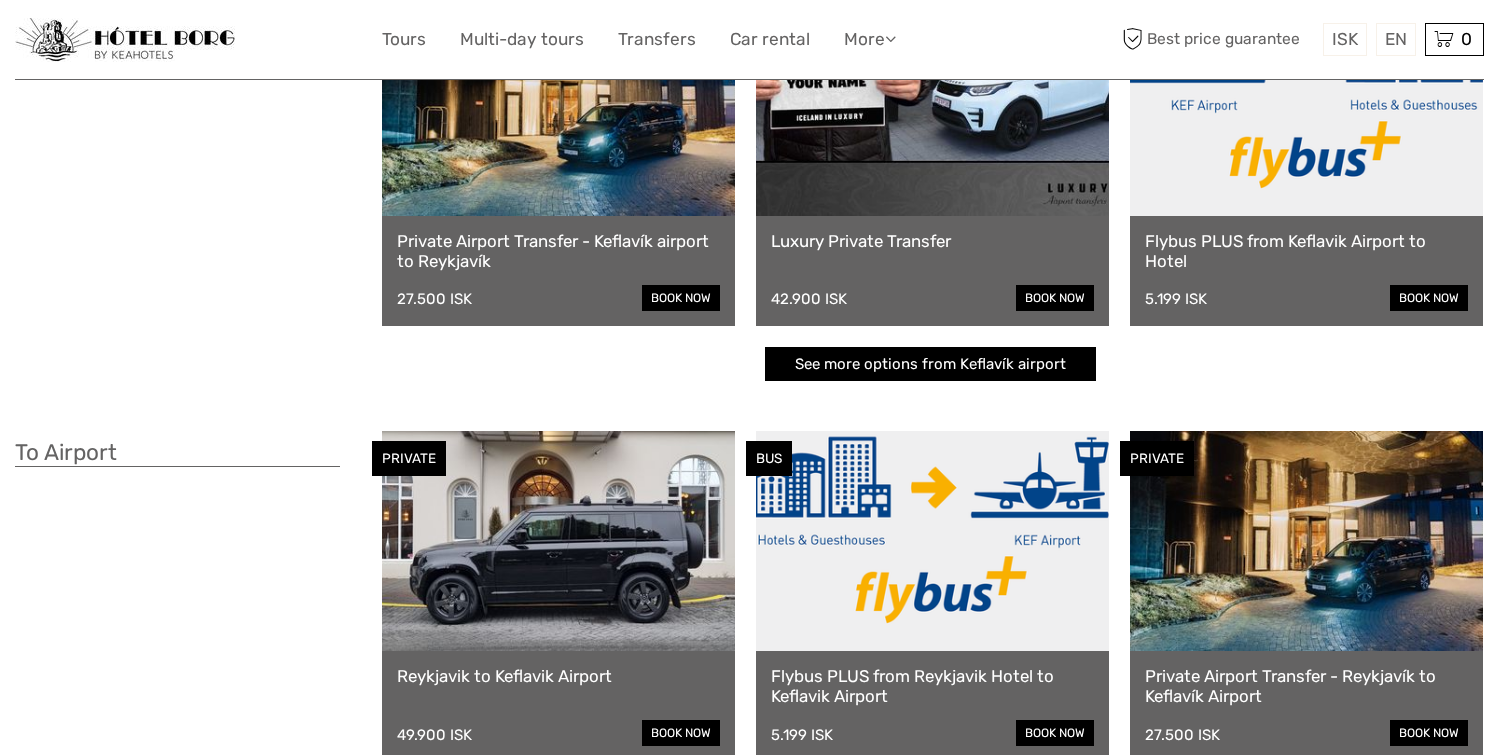 click on "Flybus PLUS from Keflavik Airport to Hotel" at bounding box center (1306, 251) 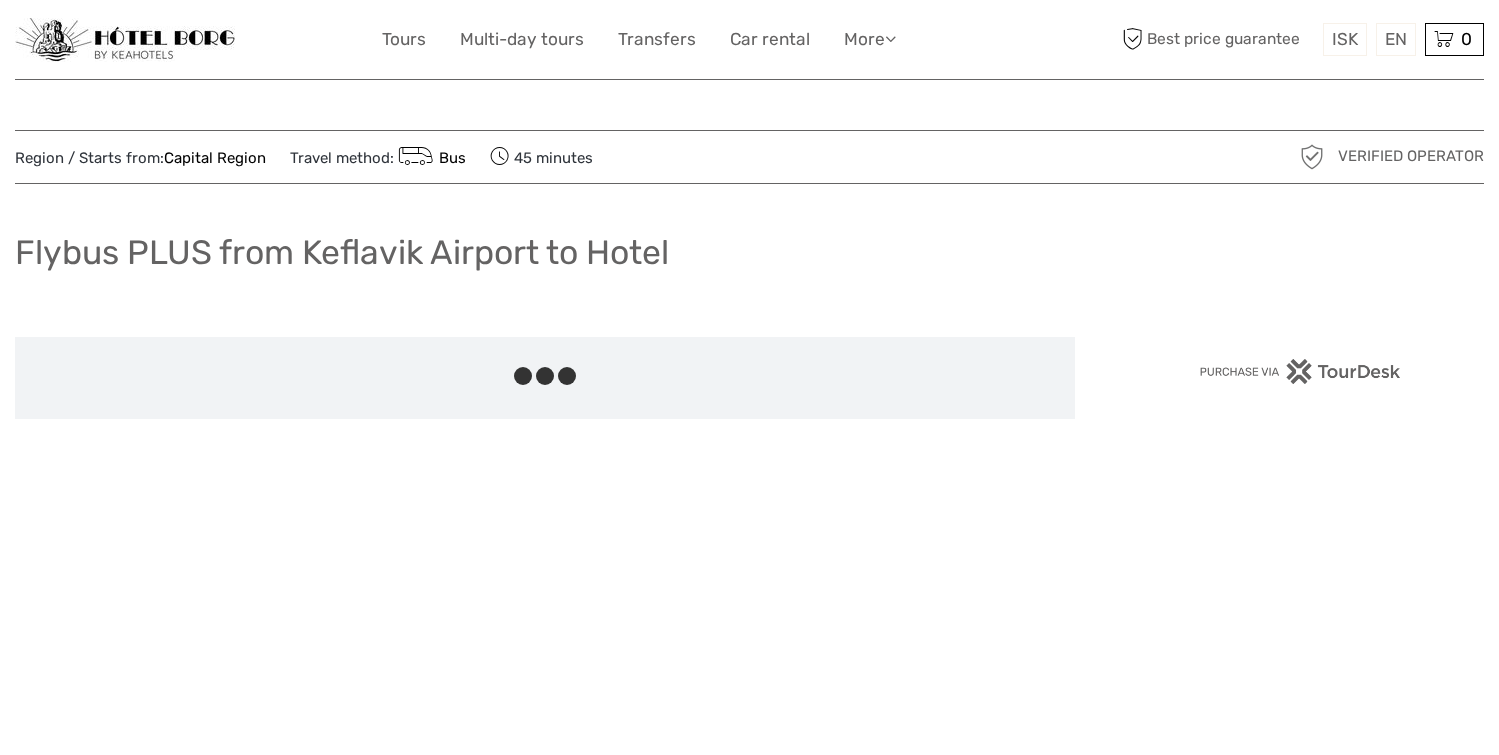 scroll, scrollTop: 0, scrollLeft: 0, axis: both 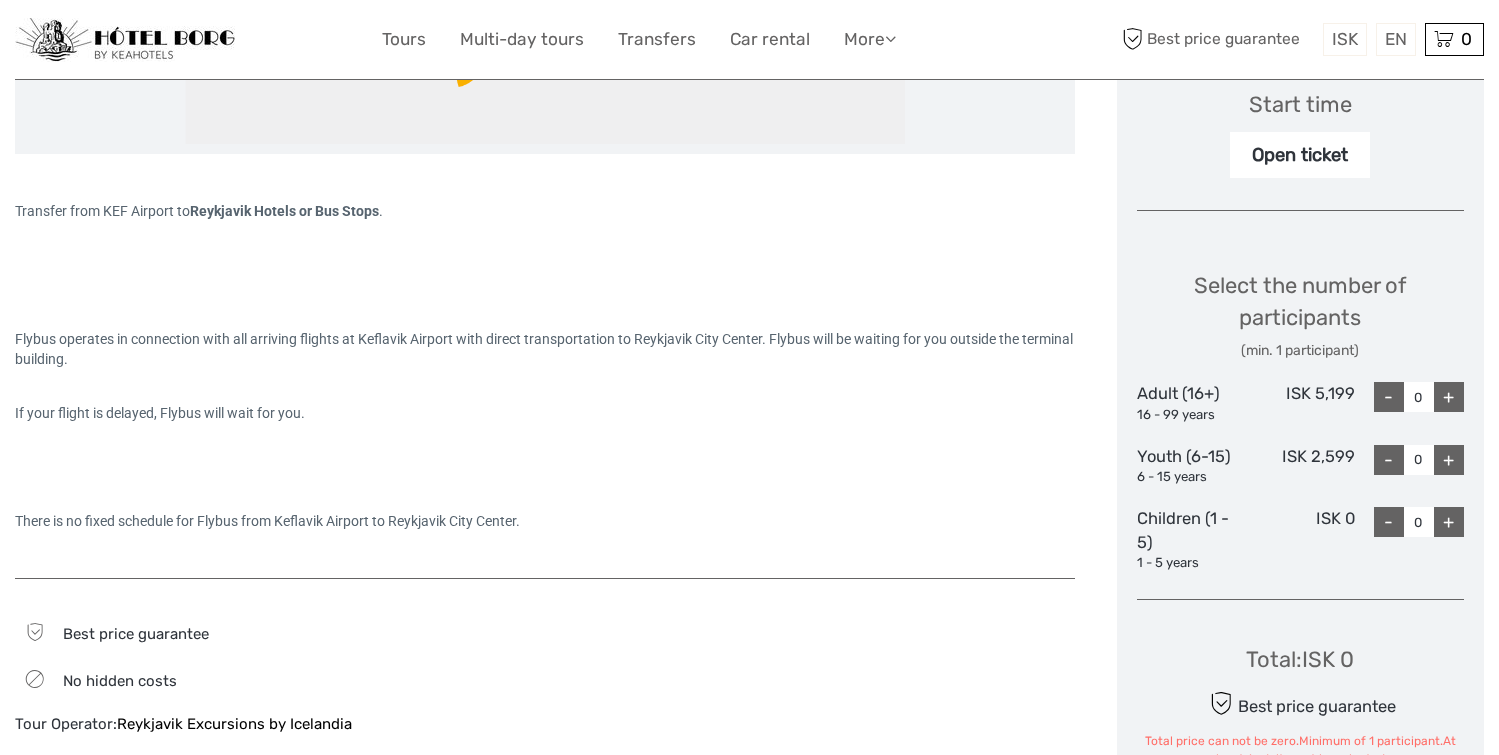 click on "+" at bounding box center [1449, 397] 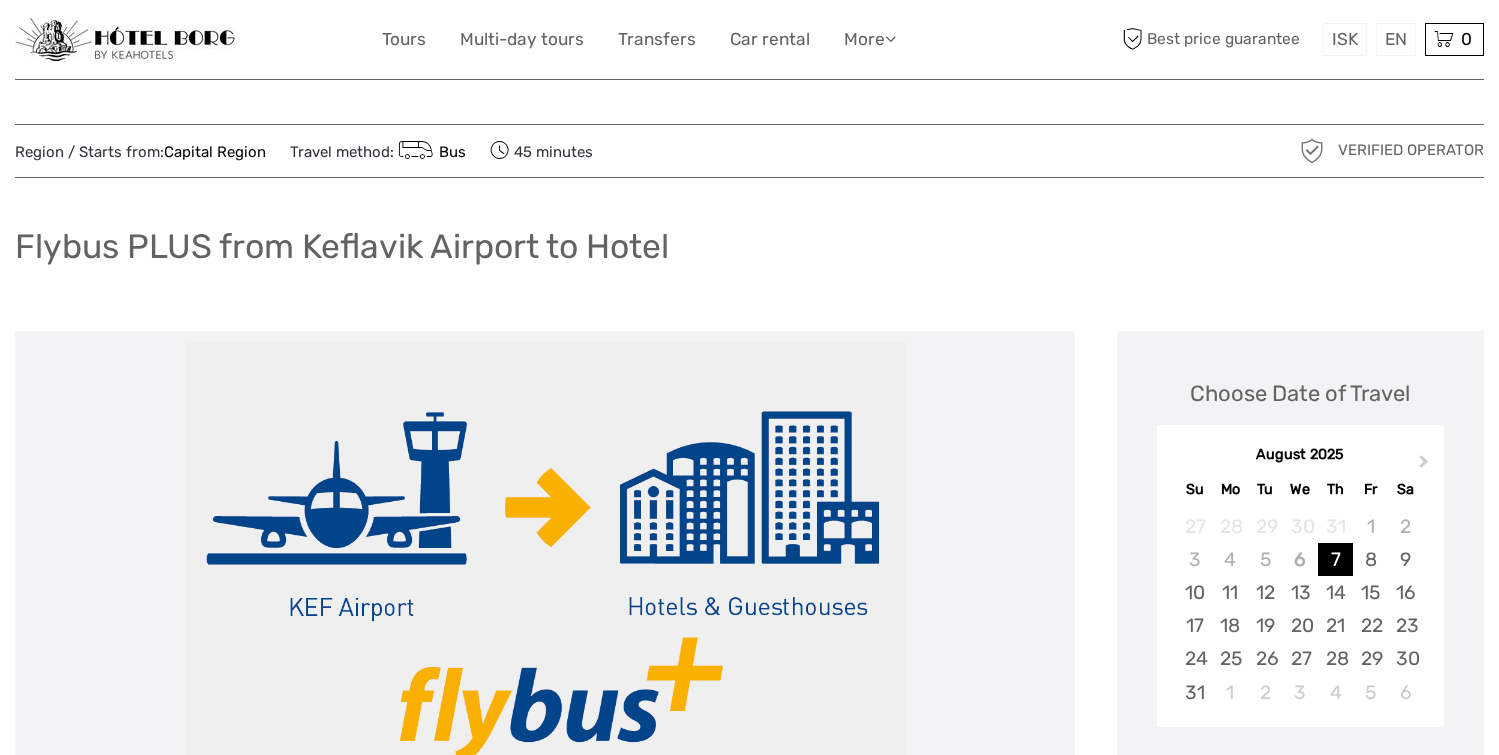 scroll, scrollTop: 0, scrollLeft: 0, axis: both 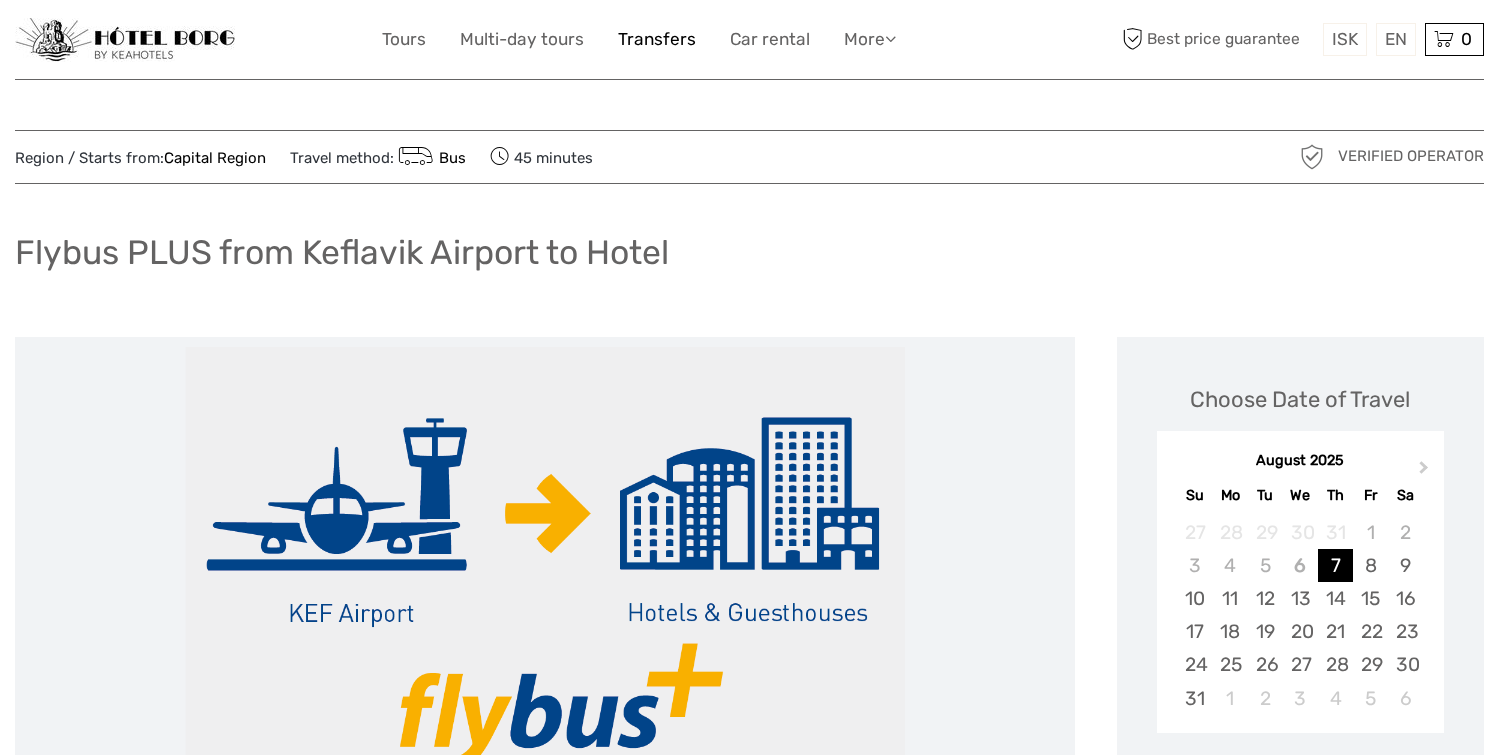 click on "Transfers" at bounding box center [657, 39] 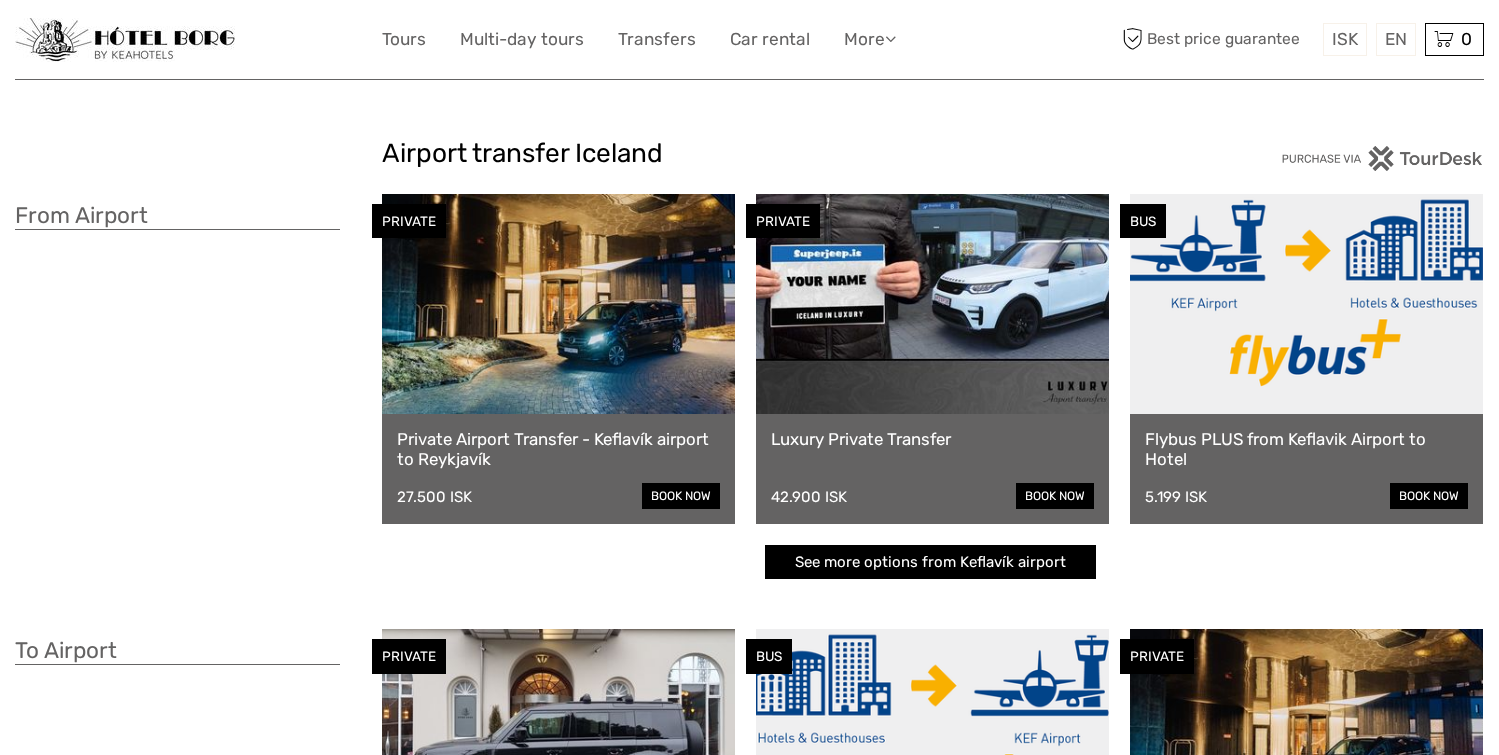scroll, scrollTop: 0, scrollLeft: 0, axis: both 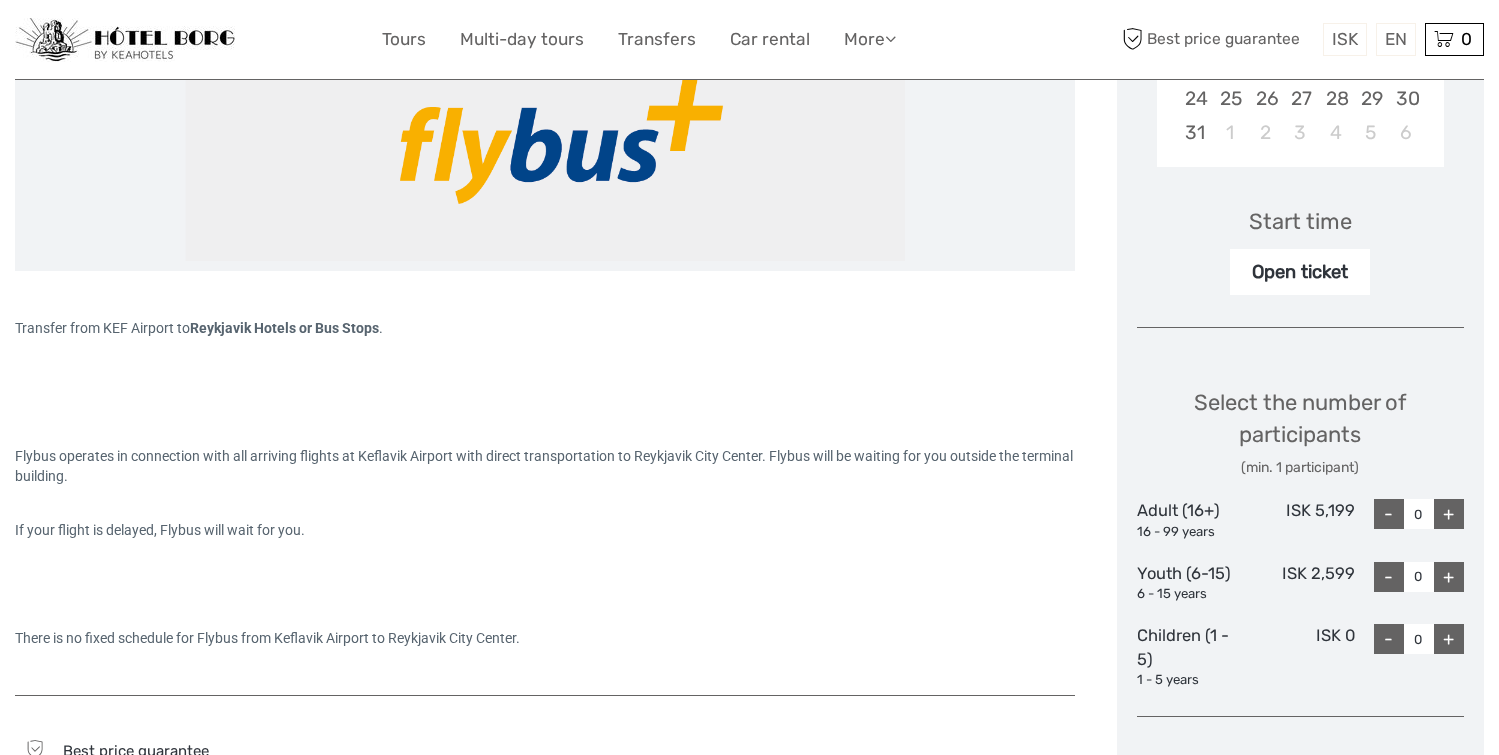 click on "+" at bounding box center (1449, 514) 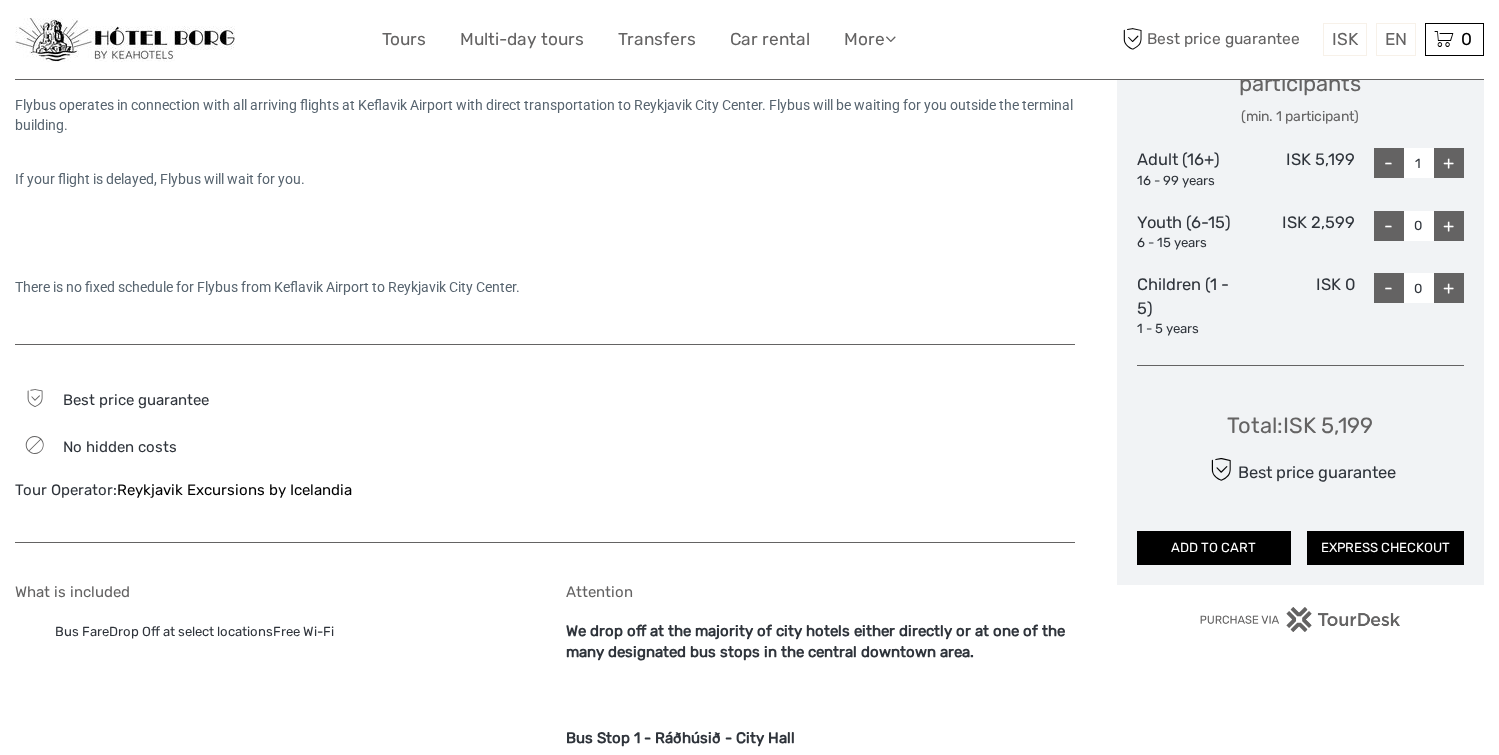 scroll, scrollTop: 973, scrollLeft: 0, axis: vertical 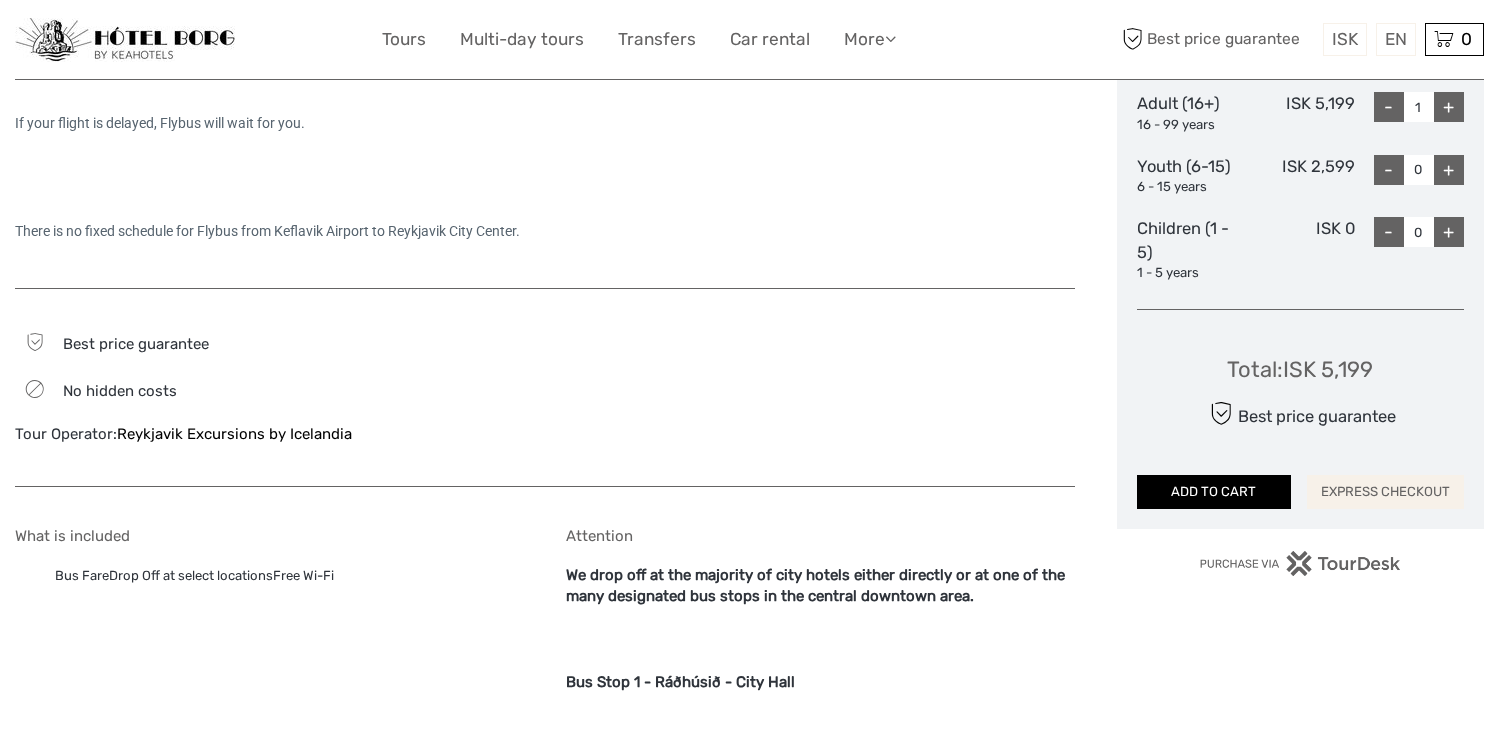 click on "EXPRESS CHECKOUT" at bounding box center [1385, 492] 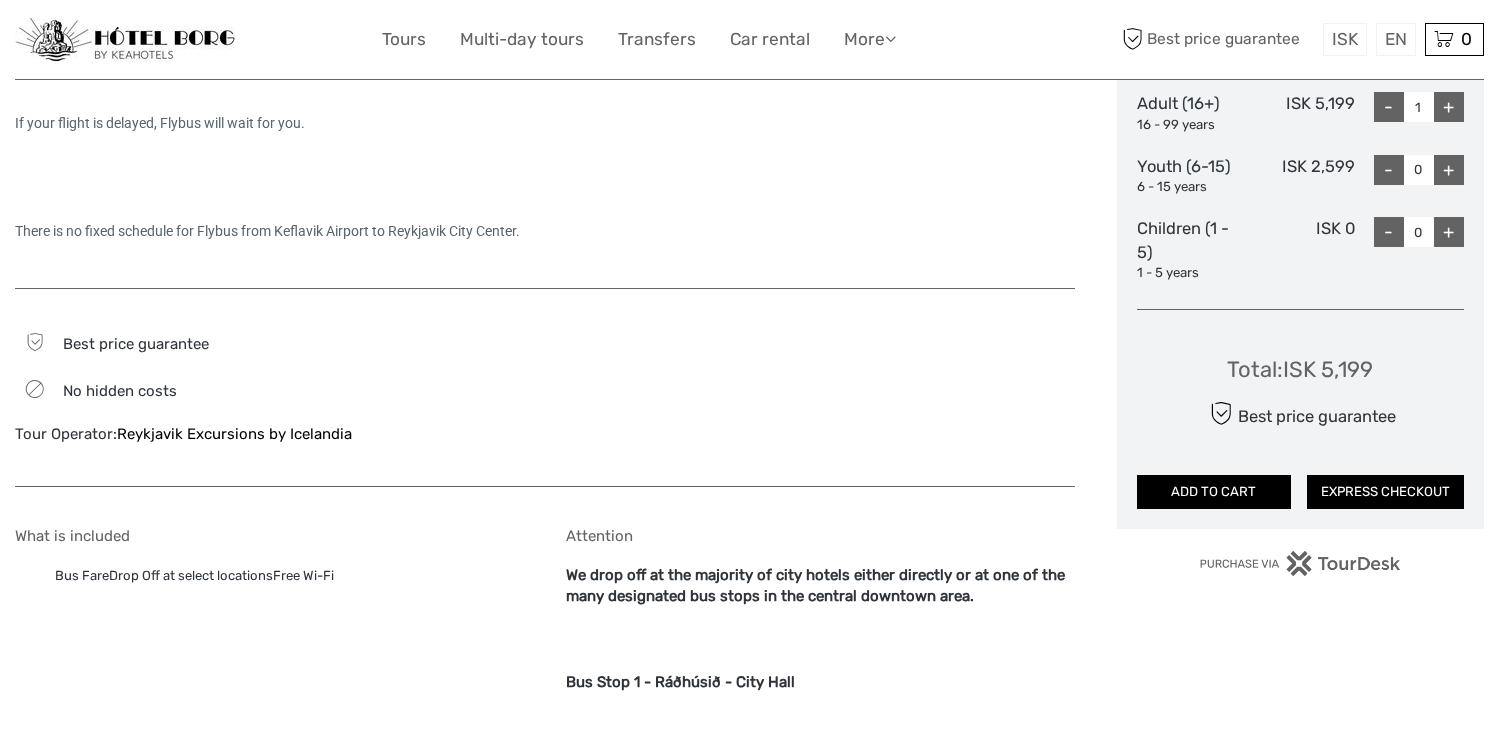 scroll, scrollTop: 622, scrollLeft: 0, axis: vertical 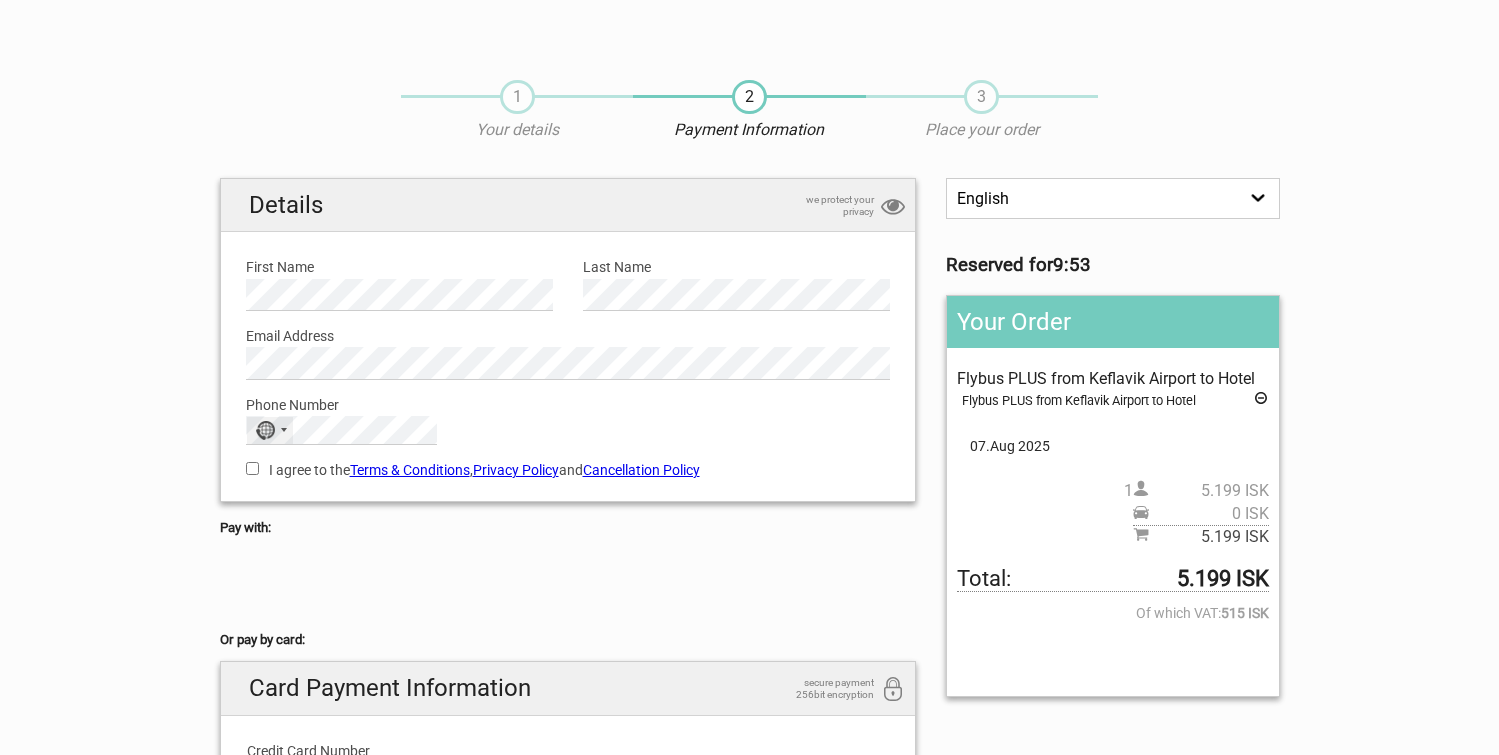 click on "No country selected" at bounding box center [270, 430] 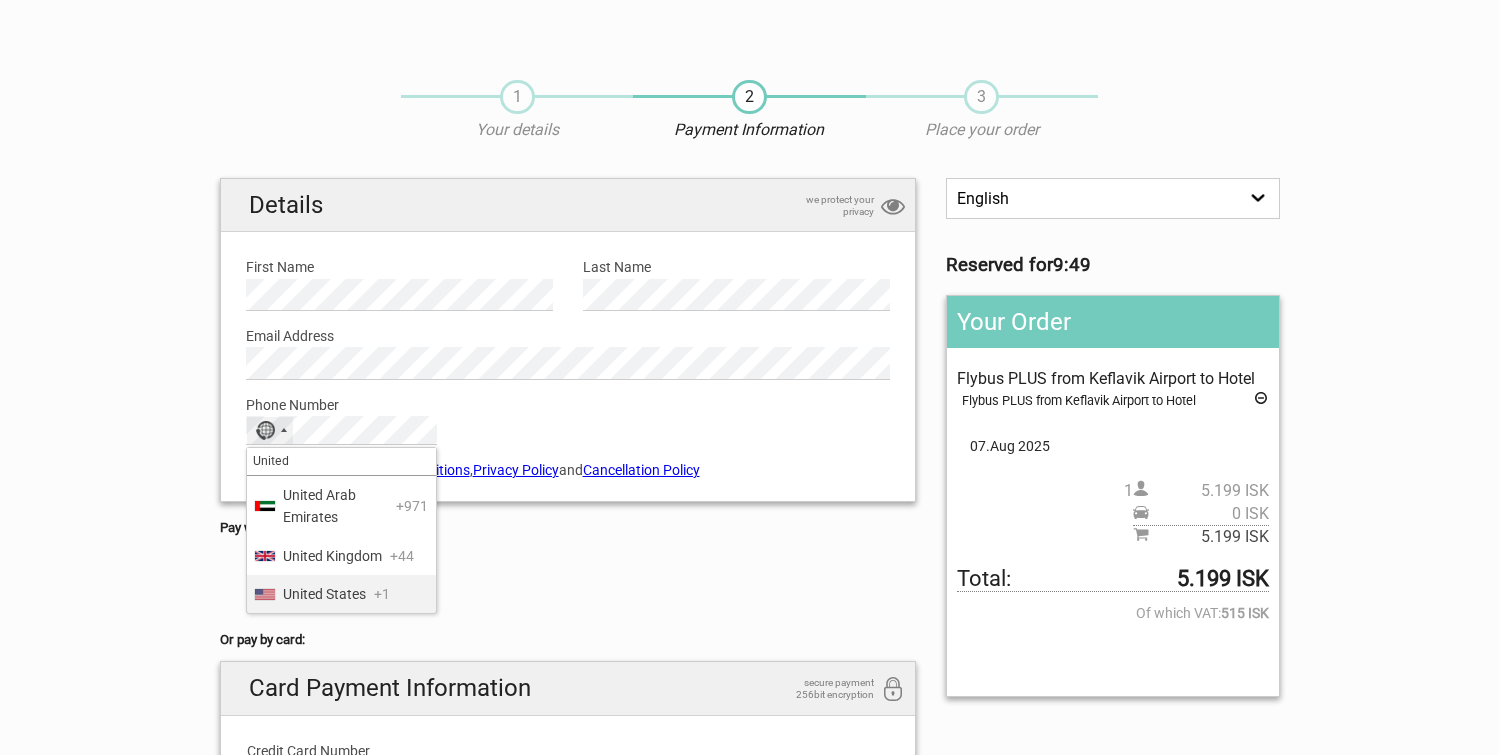 type on "United" 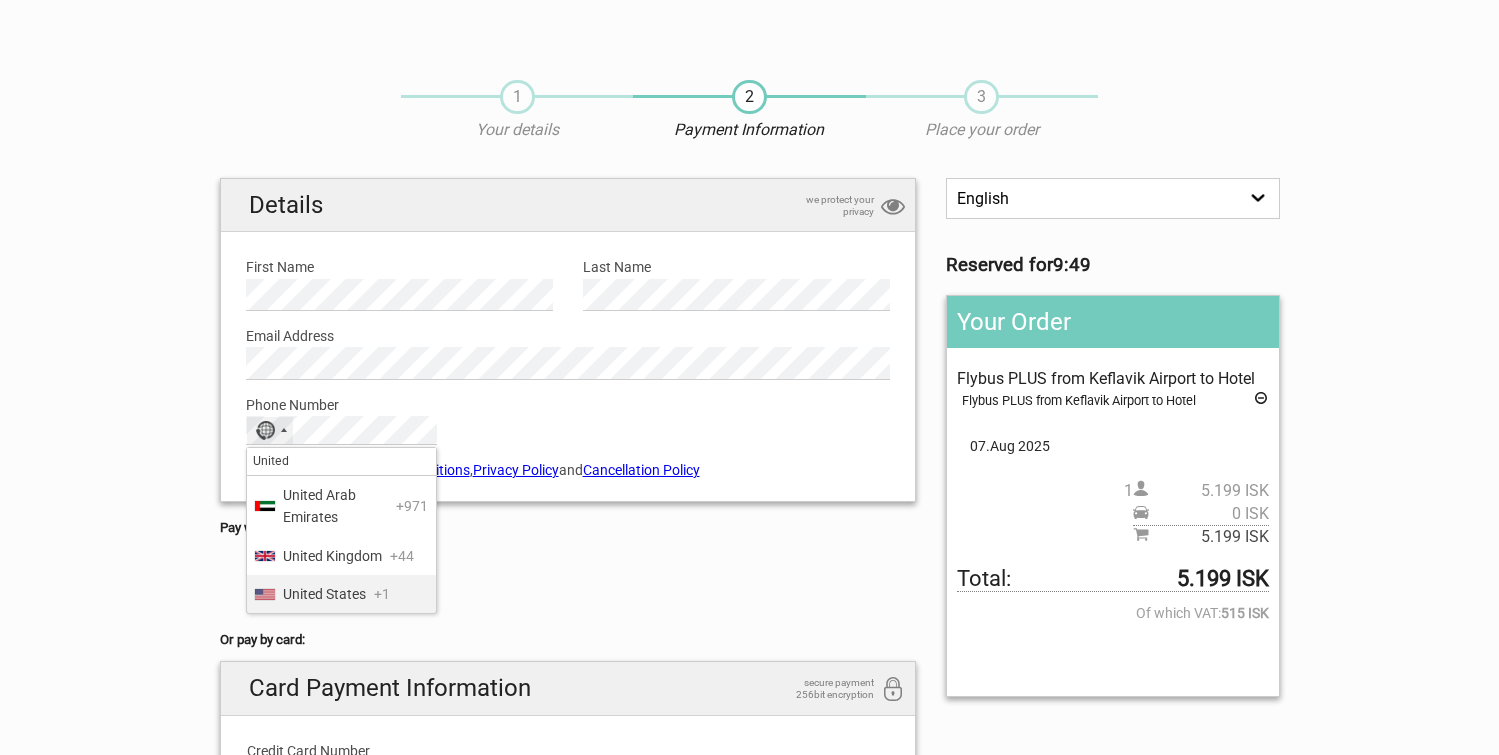 click on "United States" at bounding box center (324, 594) 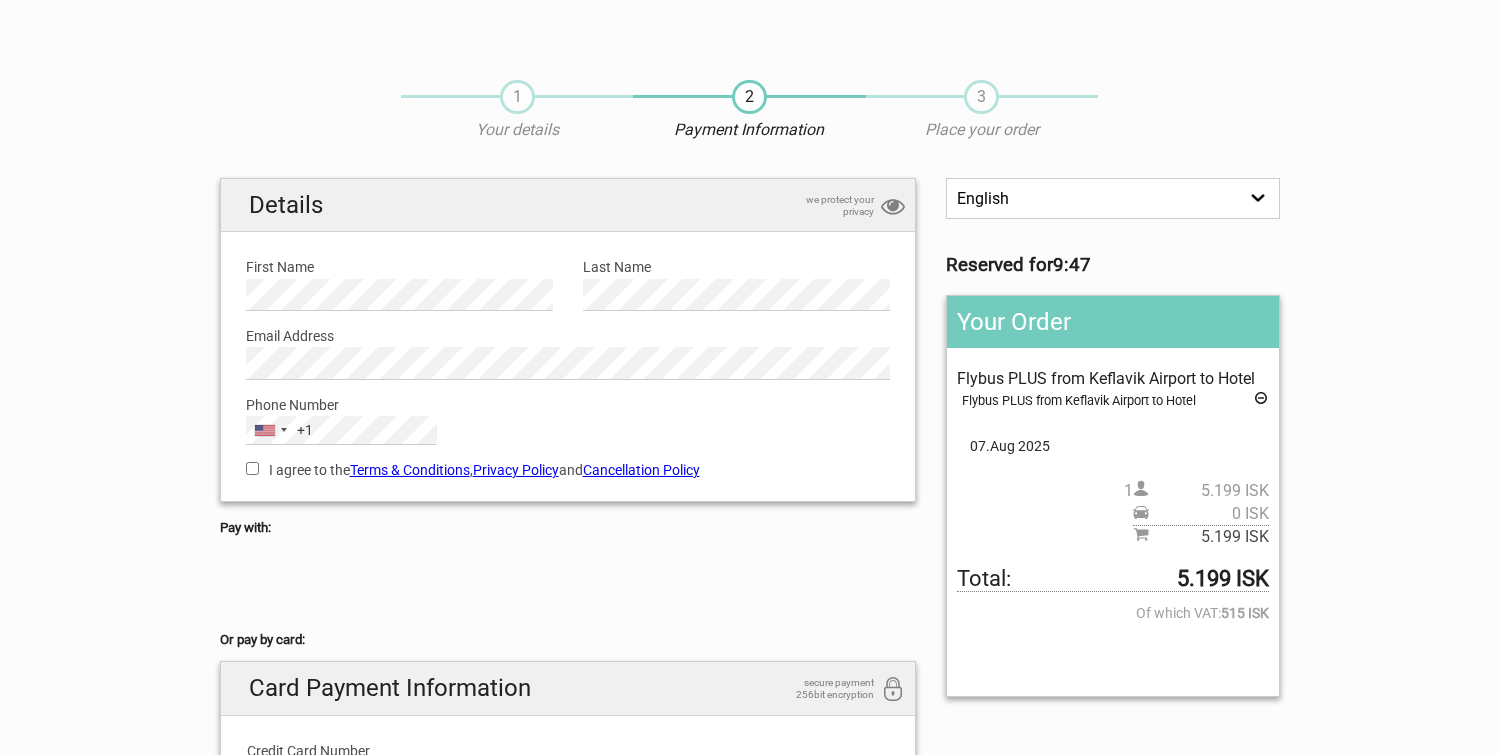click on "I agree to the  Terms & Conditions ,  Privacy Policy  and  Cancellation Policy" at bounding box center [252, 468] 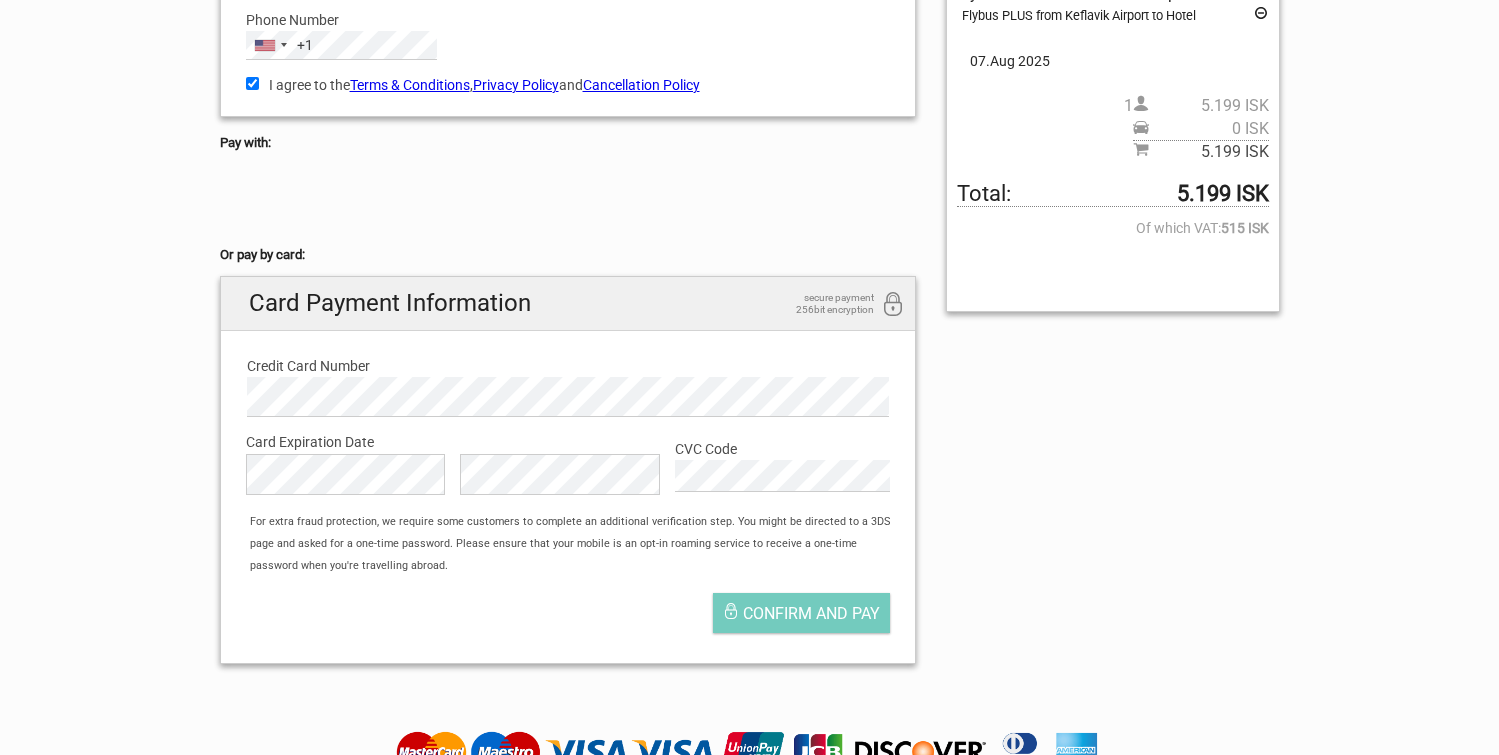 scroll, scrollTop: 492, scrollLeft: 0, axis: vertical 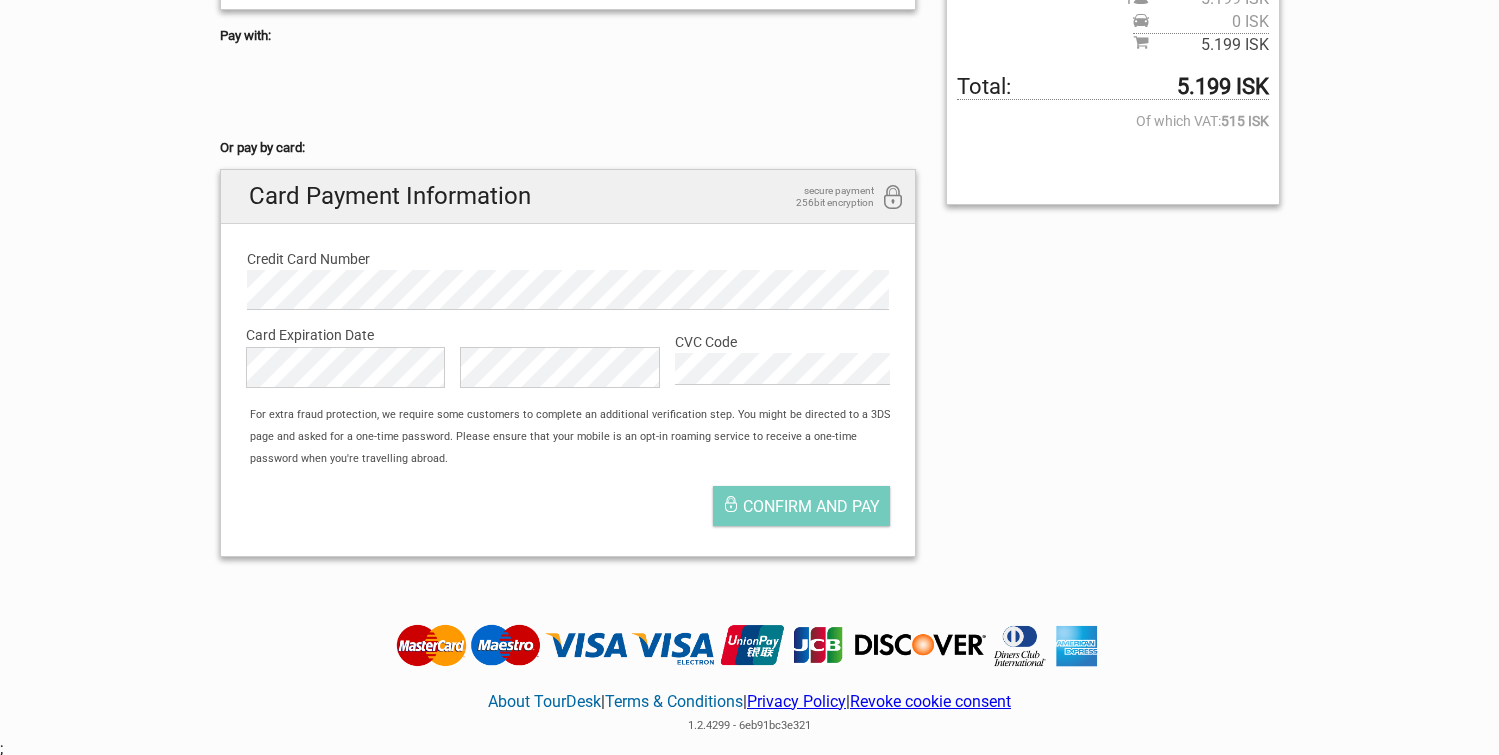 click on "Confirm and pay" at bounding box center [568, 511] 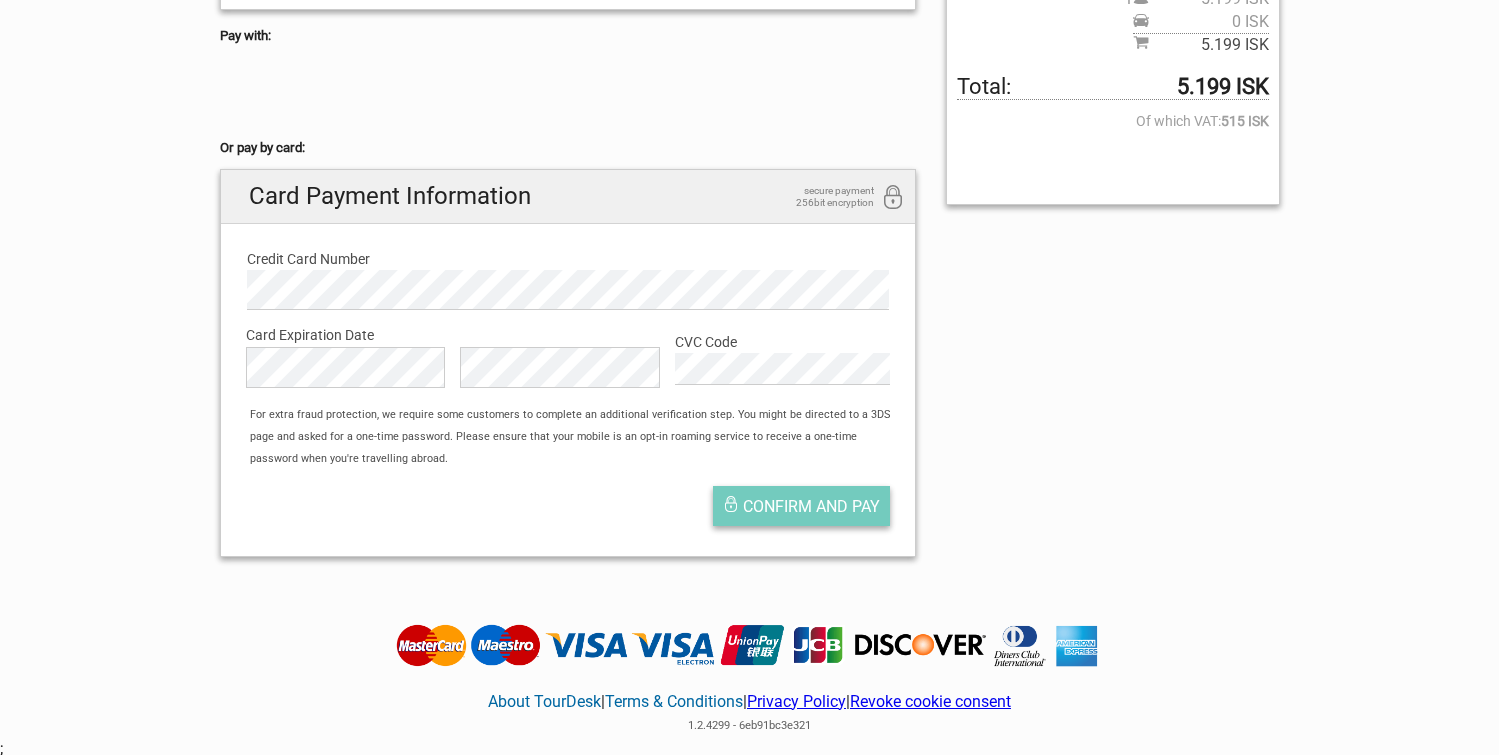 click on "Confirm and pay" at bounding box center (811, 506) 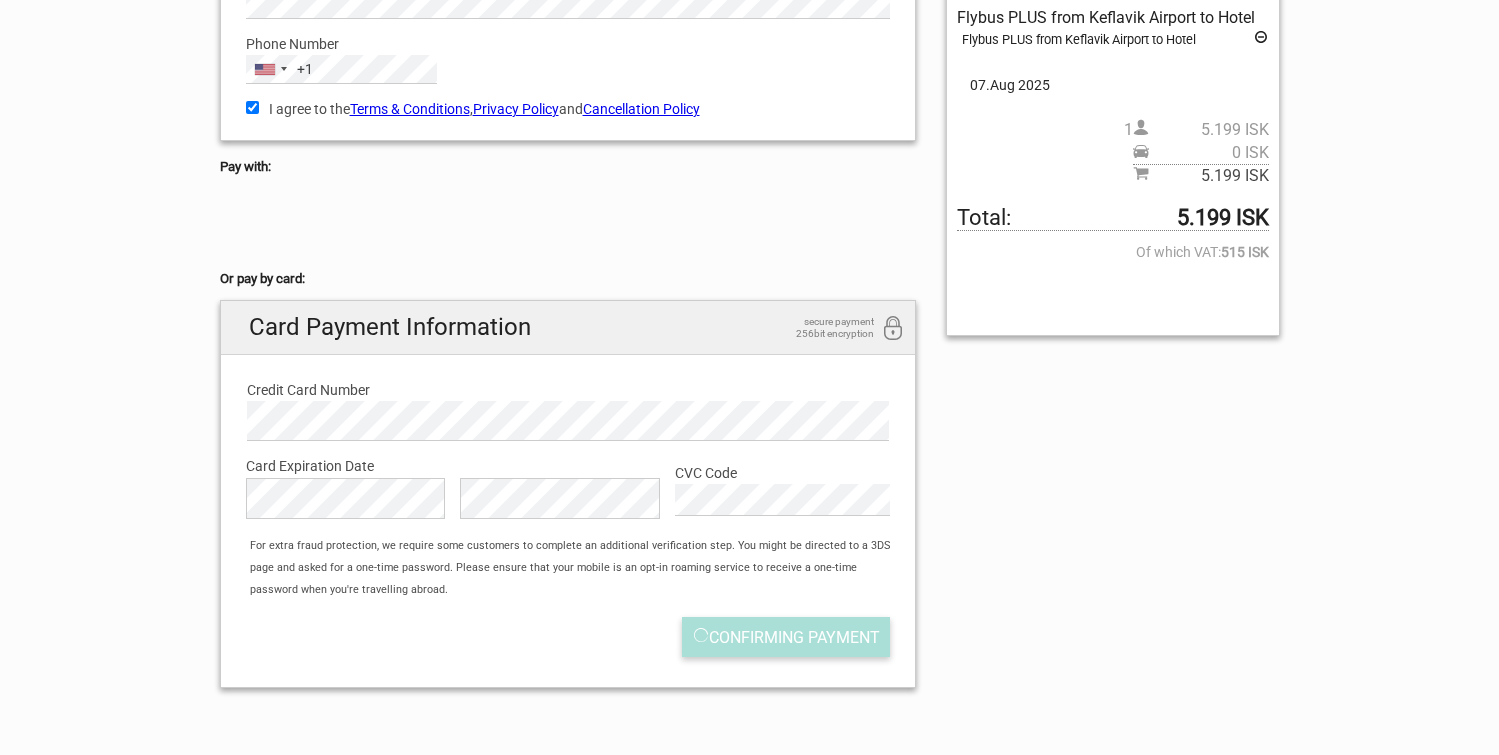 scroll, scrollTop: 186, scrollLeft: 0, axis: vertical 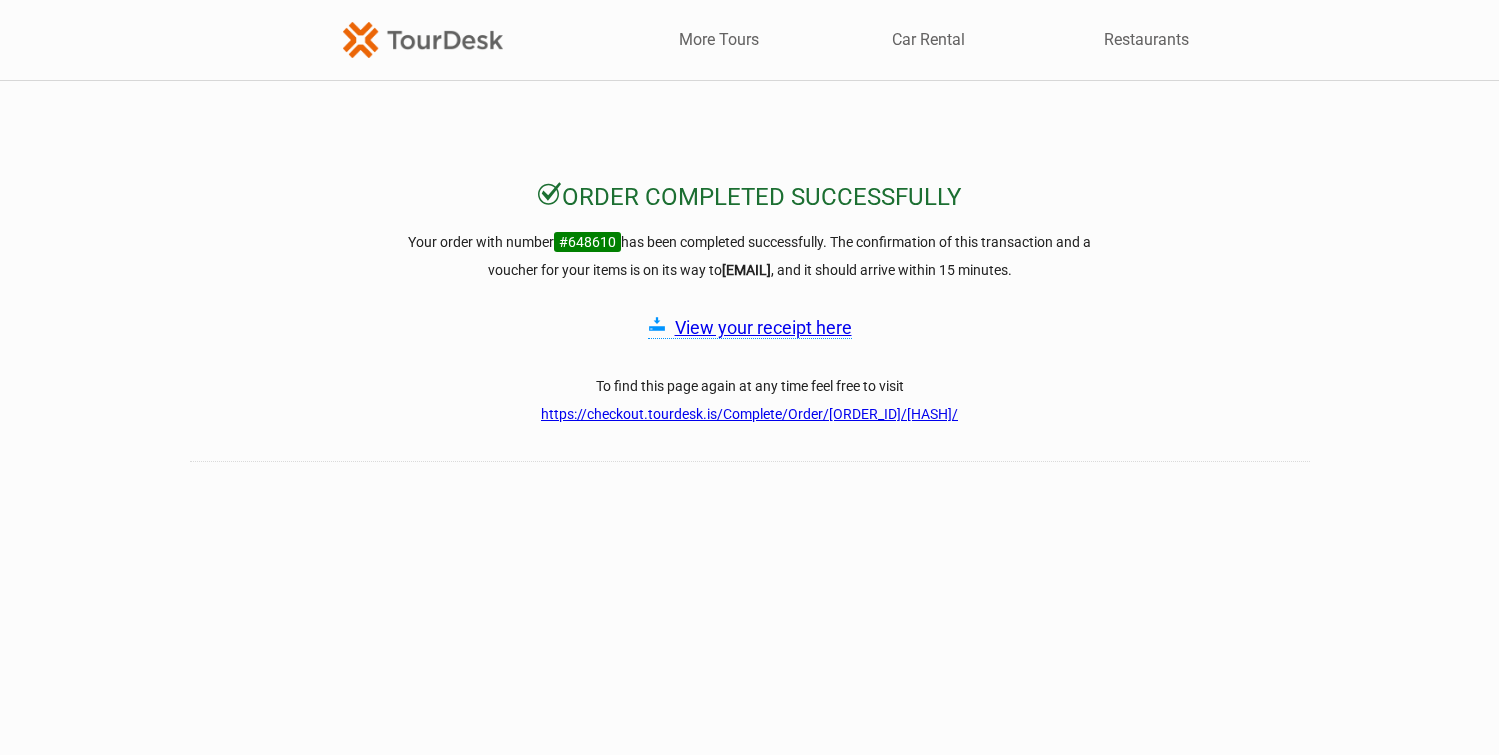 click on "View your receipt here" at bounding box center (763, 327) 